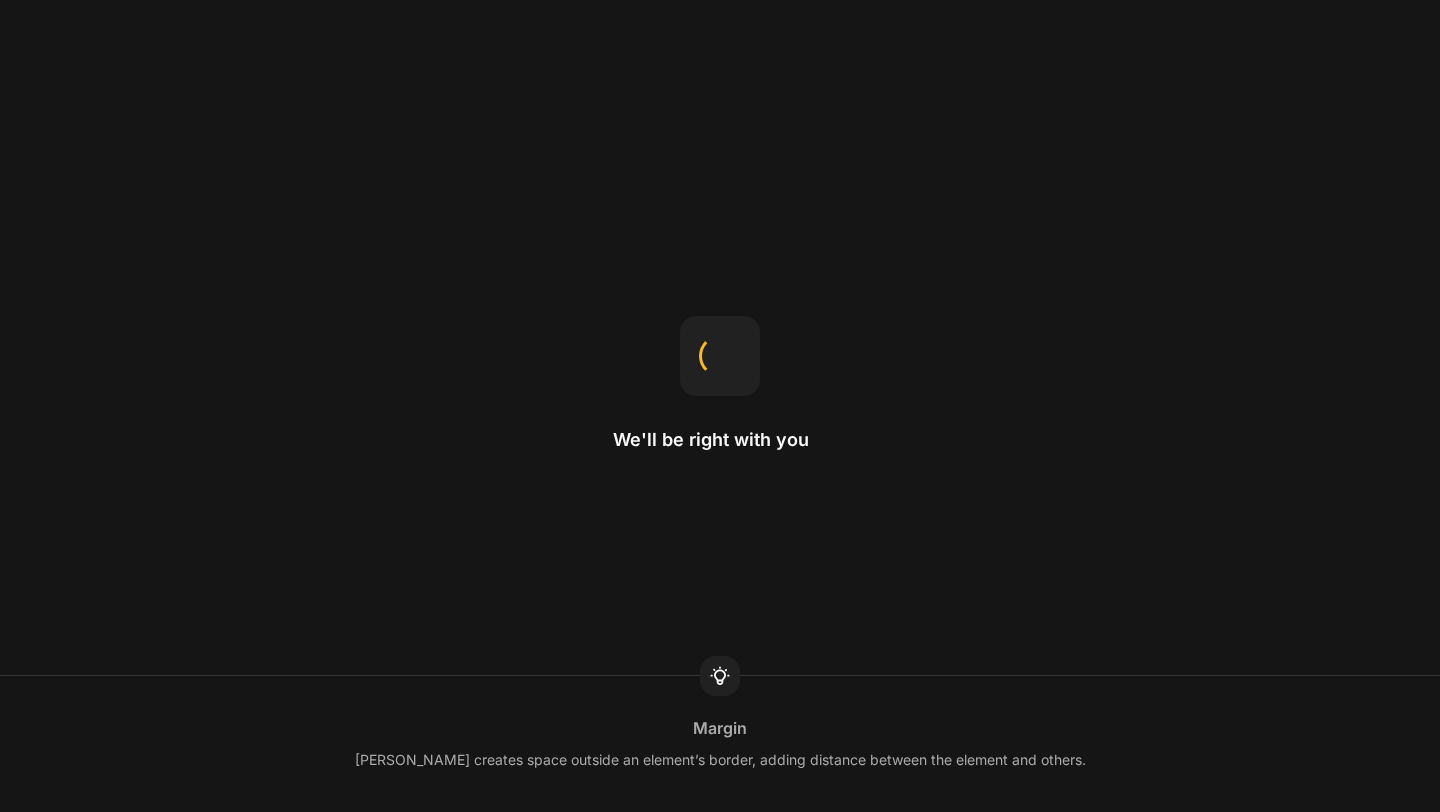 scroll, scrollTop: 0, scrollLeft: 0, axis: both 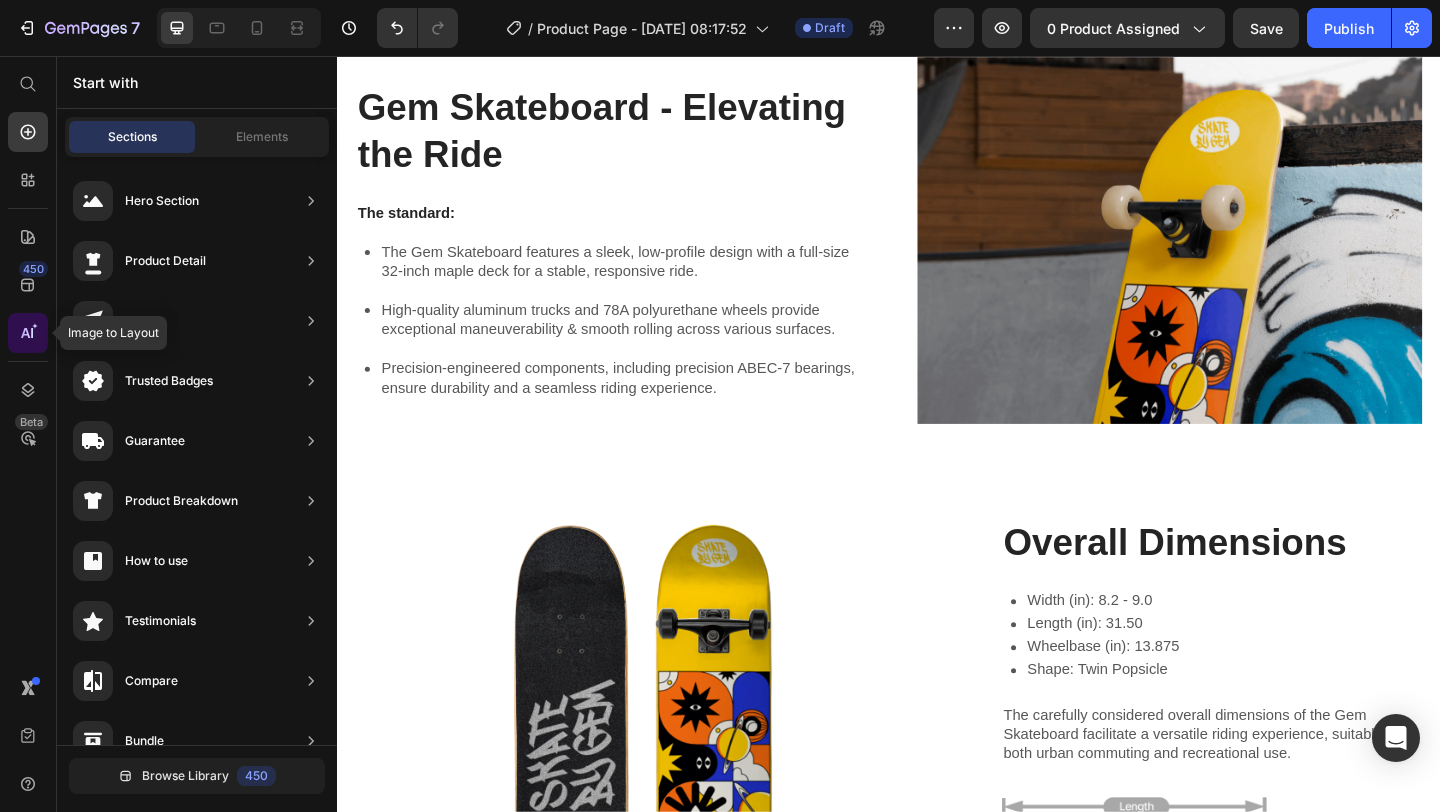 click 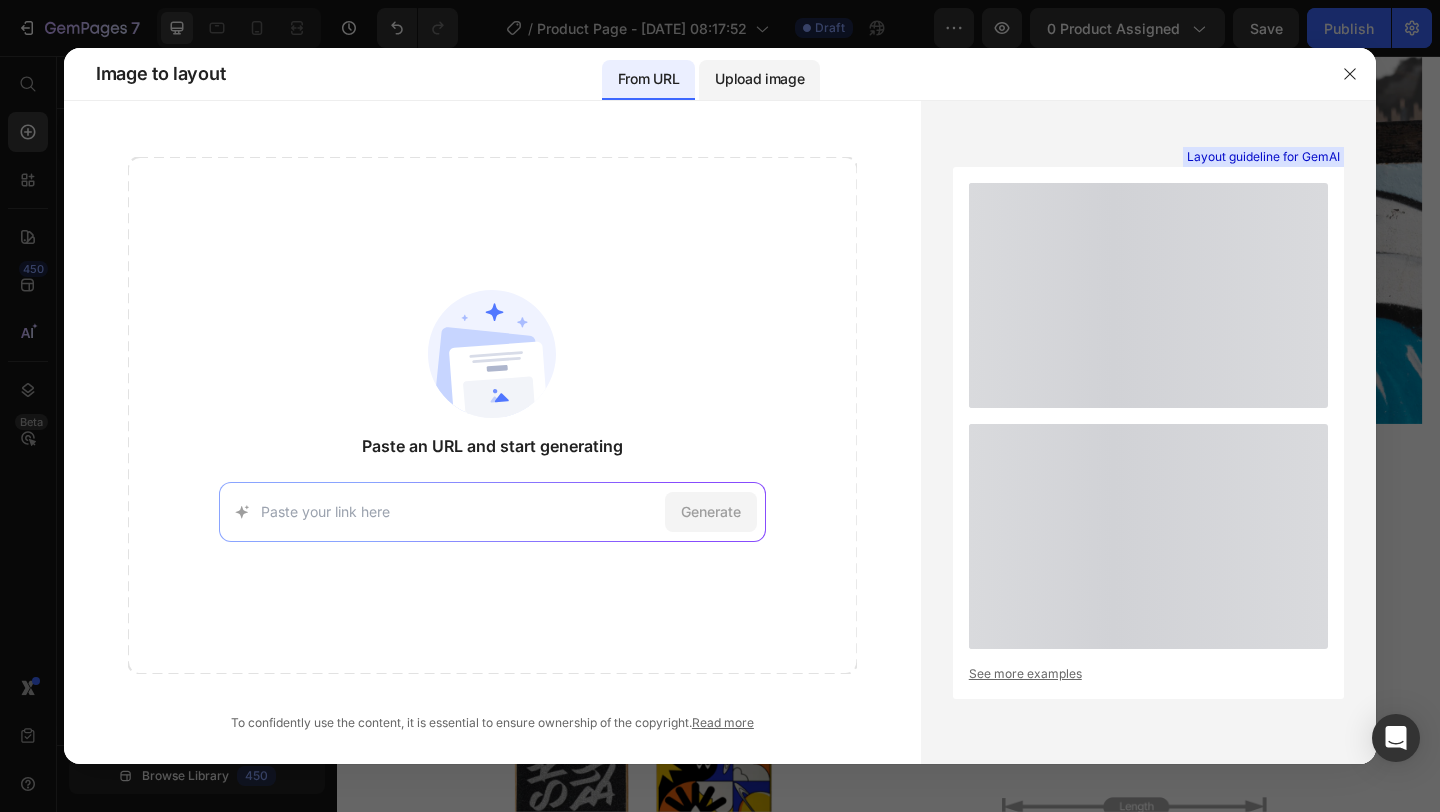 click on "Upload image" at bounding box center (759, 80) 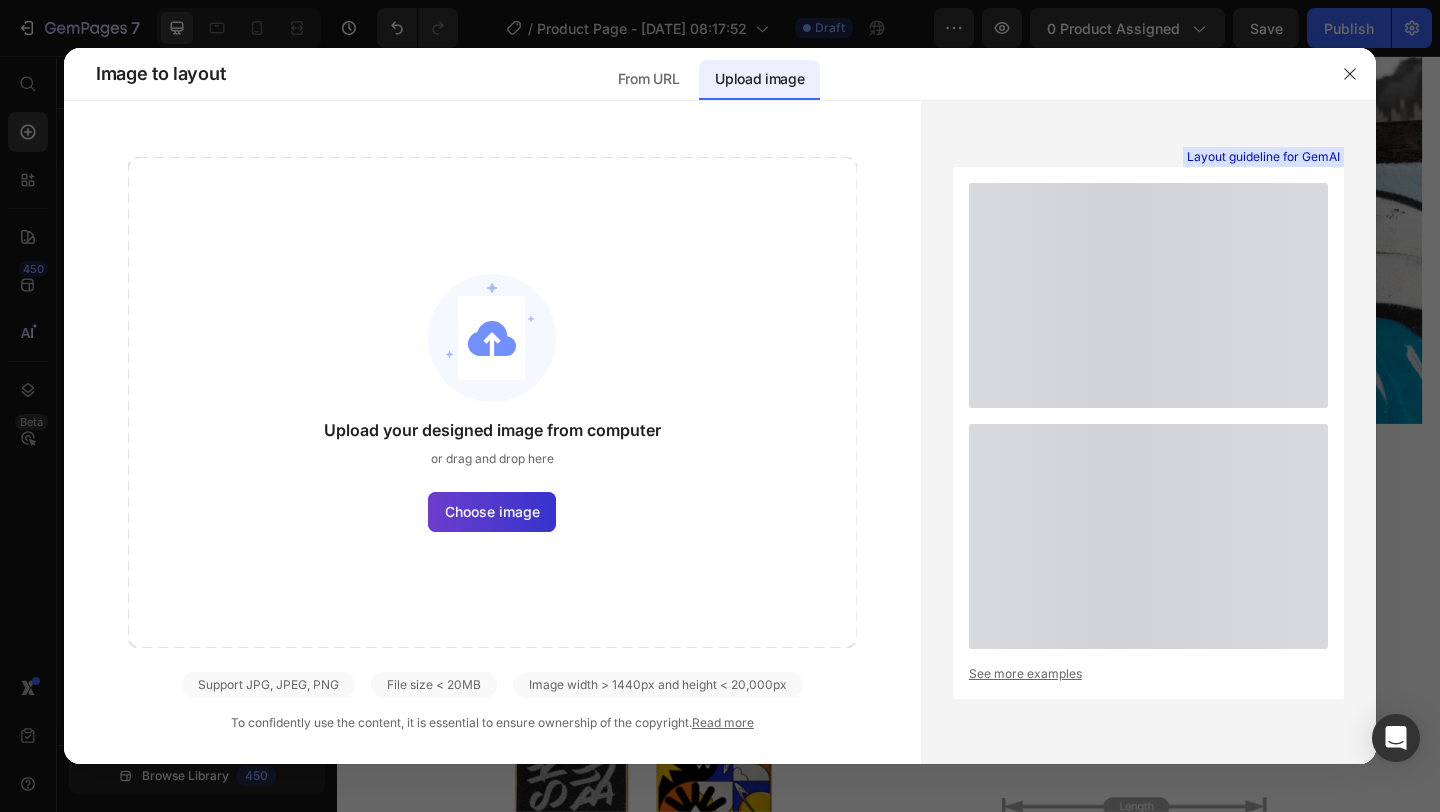 click on "Choose image" at bounding box center [492, 511] 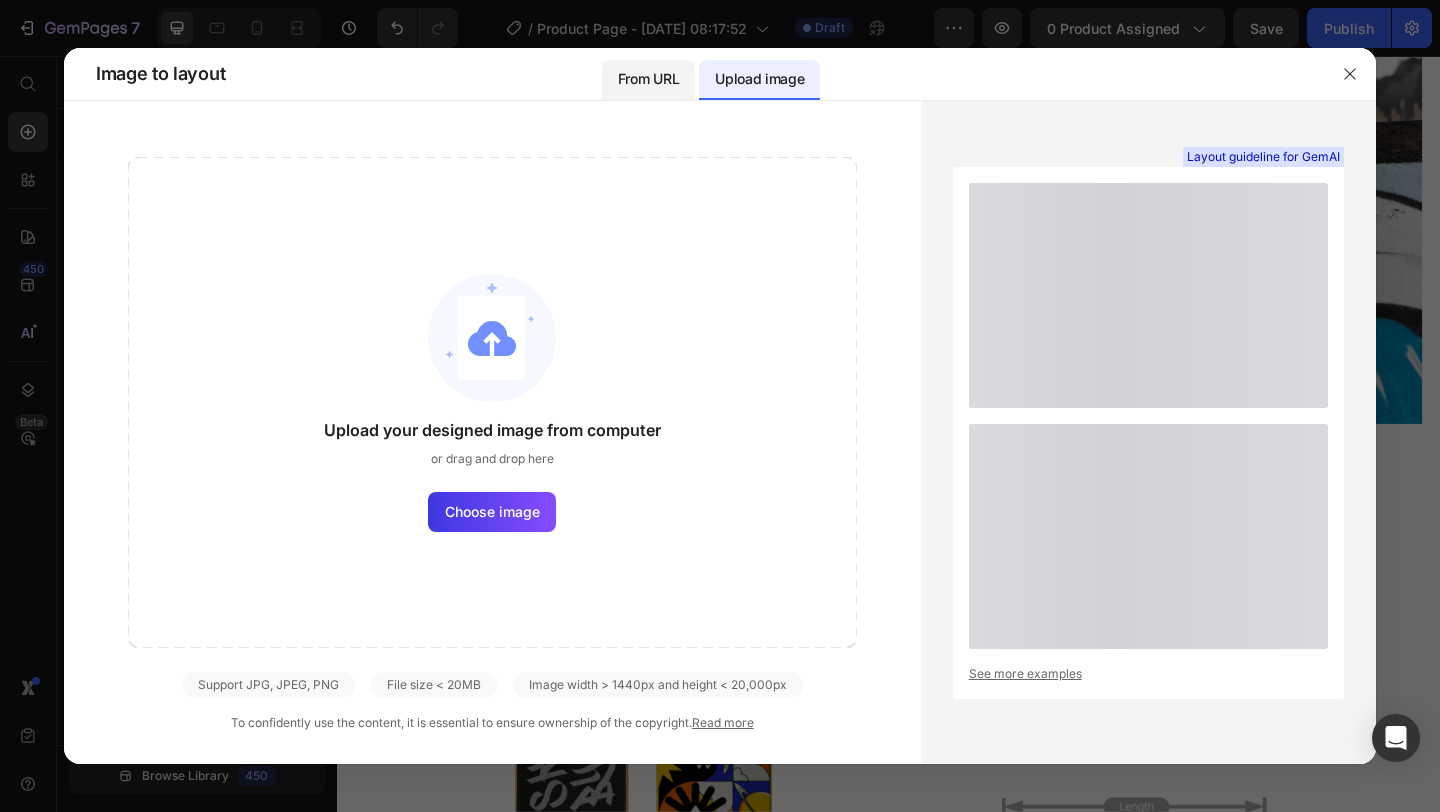 click on "From URL" at bounding box center [648, 79] 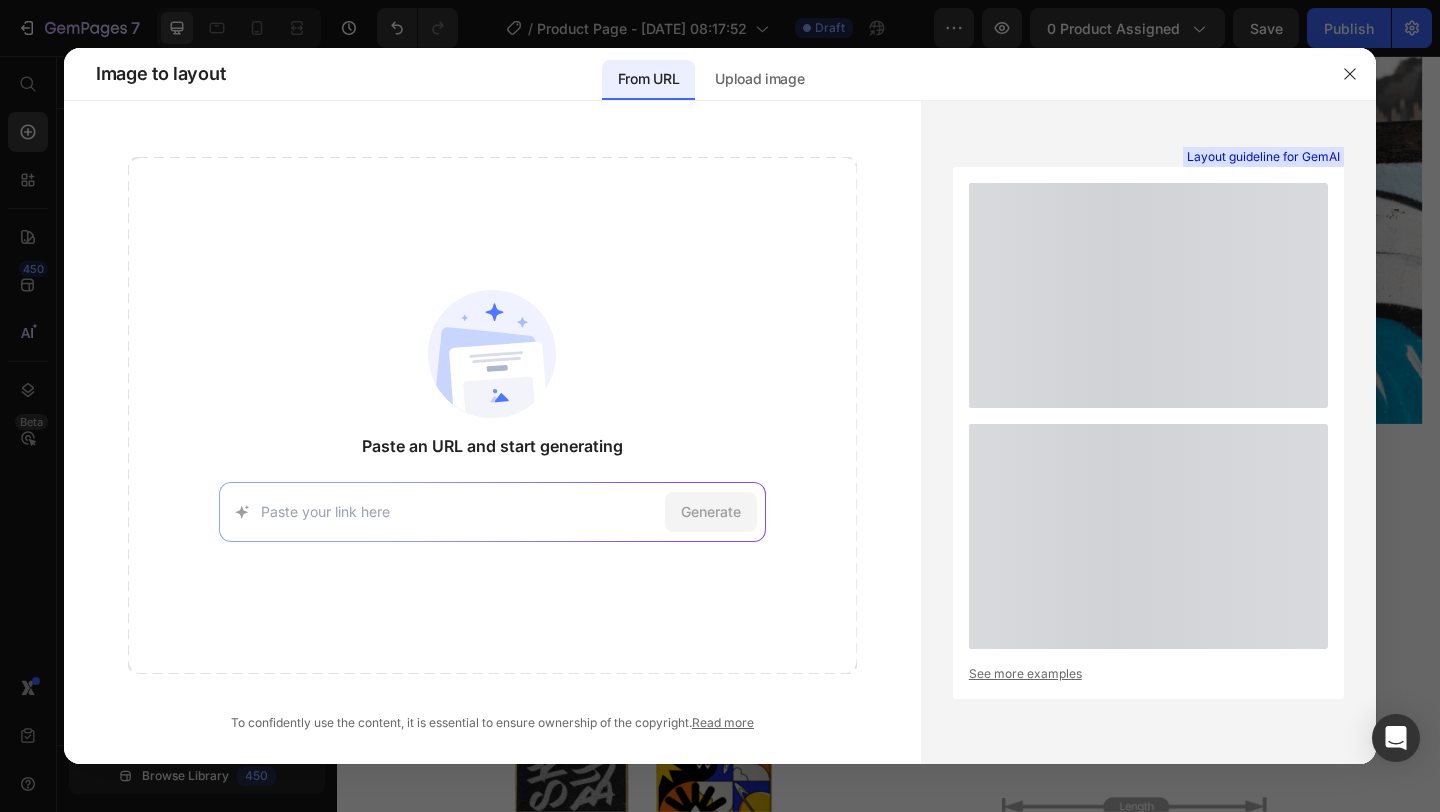 click at bounding box center [720, 406] 